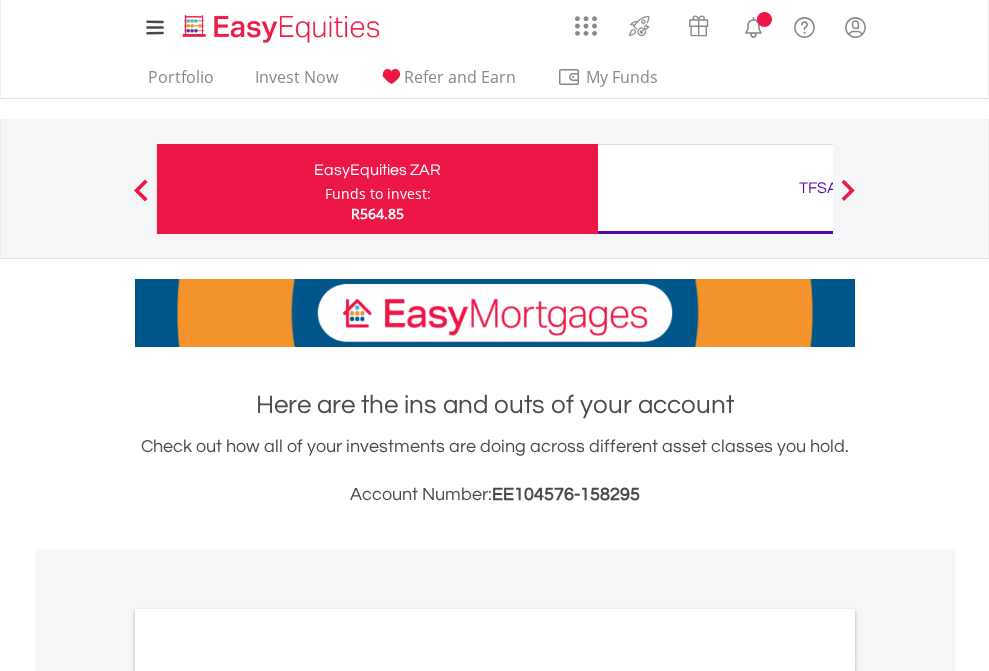 scroll, scrollTop: 0, scrollLeft: 0, axis: both 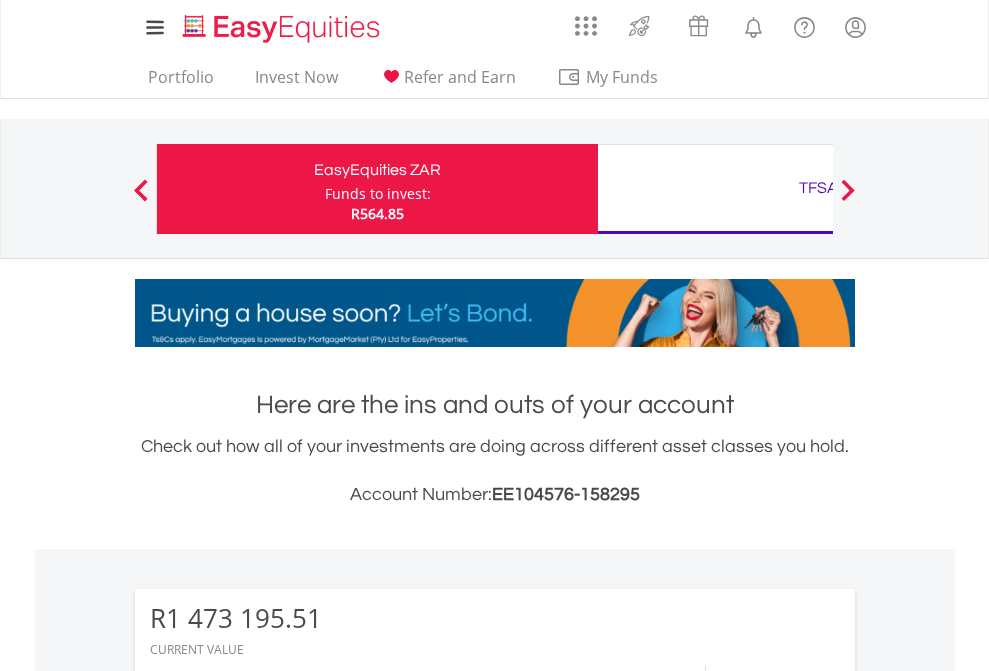 click on "Funds to invest:" at bounding box center (378, 194) 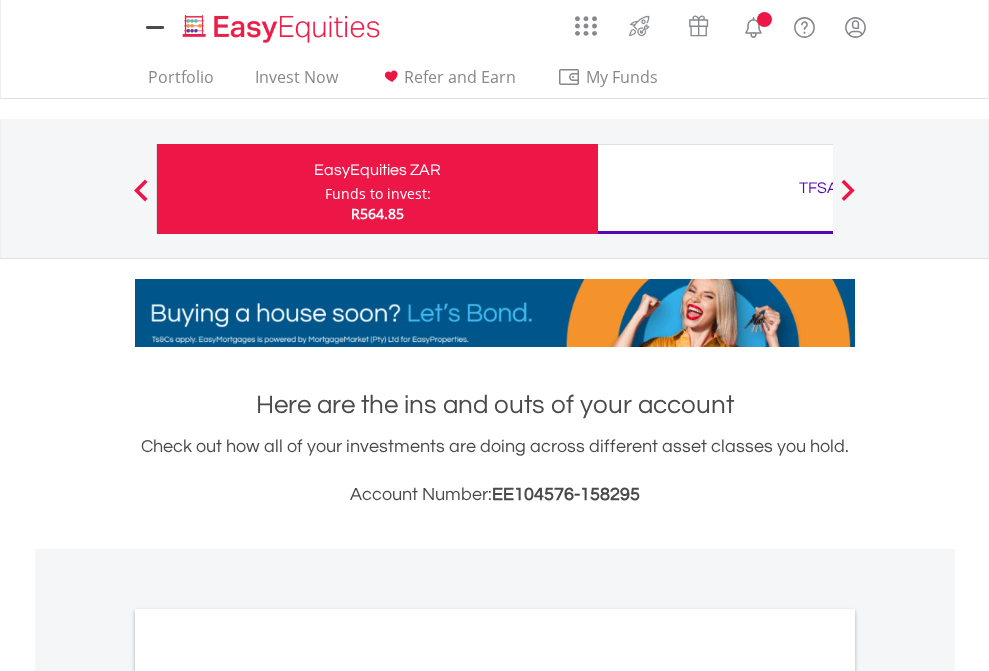 scroll, scrollTop: 0, scrollLeft: 0, axis: both 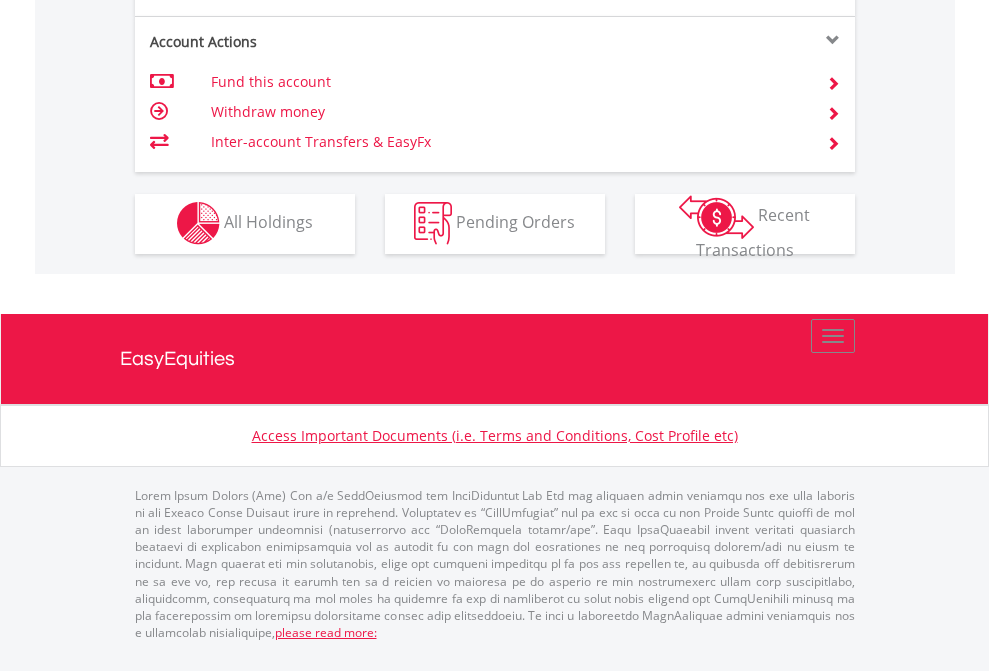 click on "Investment types" at bounding box center [706, -337] 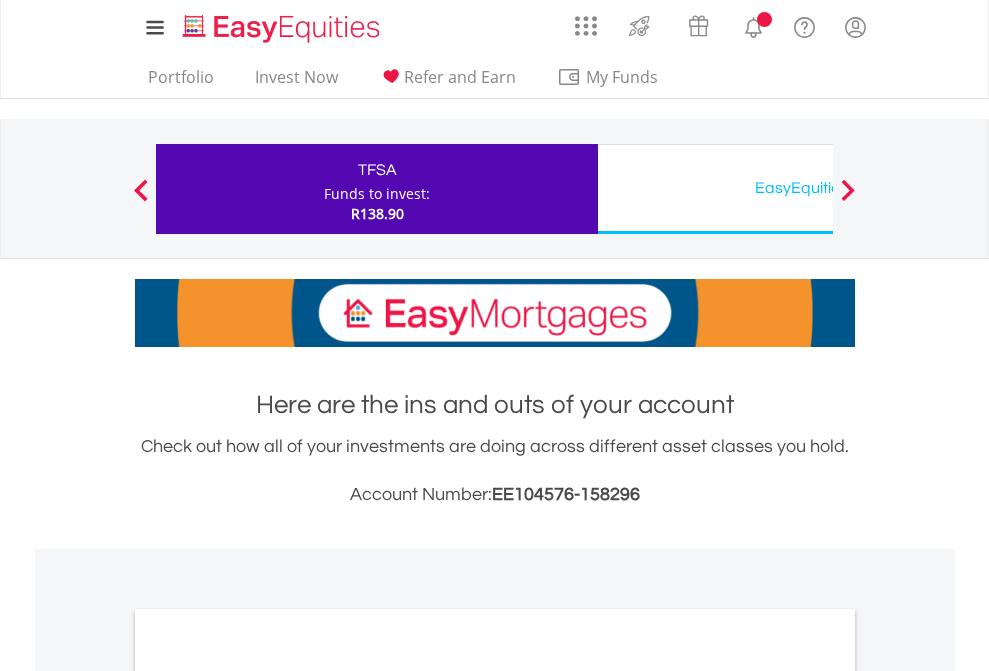 scroll, scrollTop: 0, scrollLeft: 0, axis: both 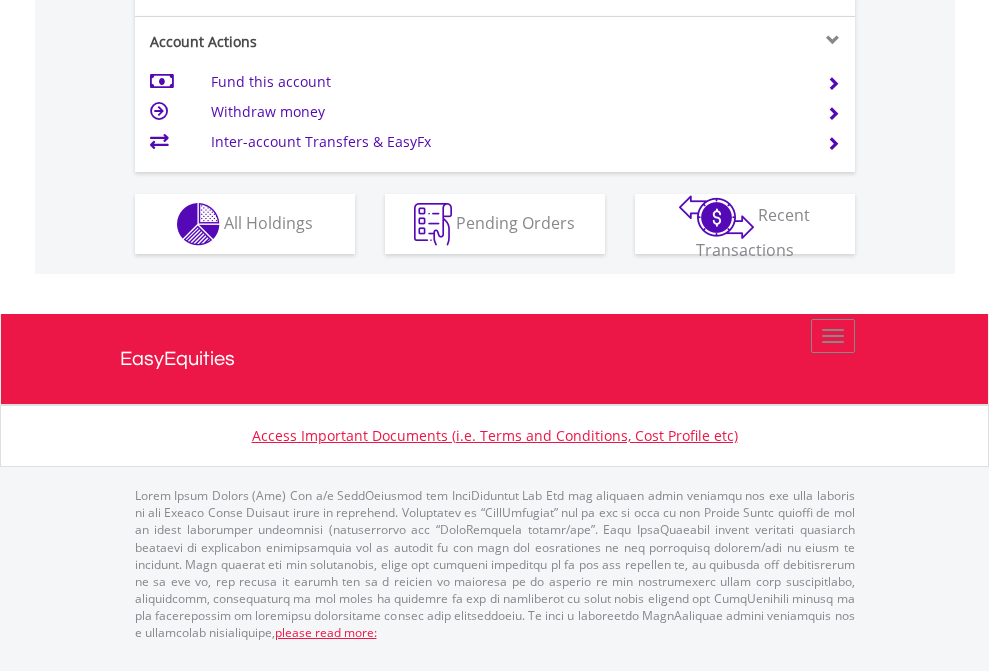 click on "Investment types" at bounding box center [706, -337] 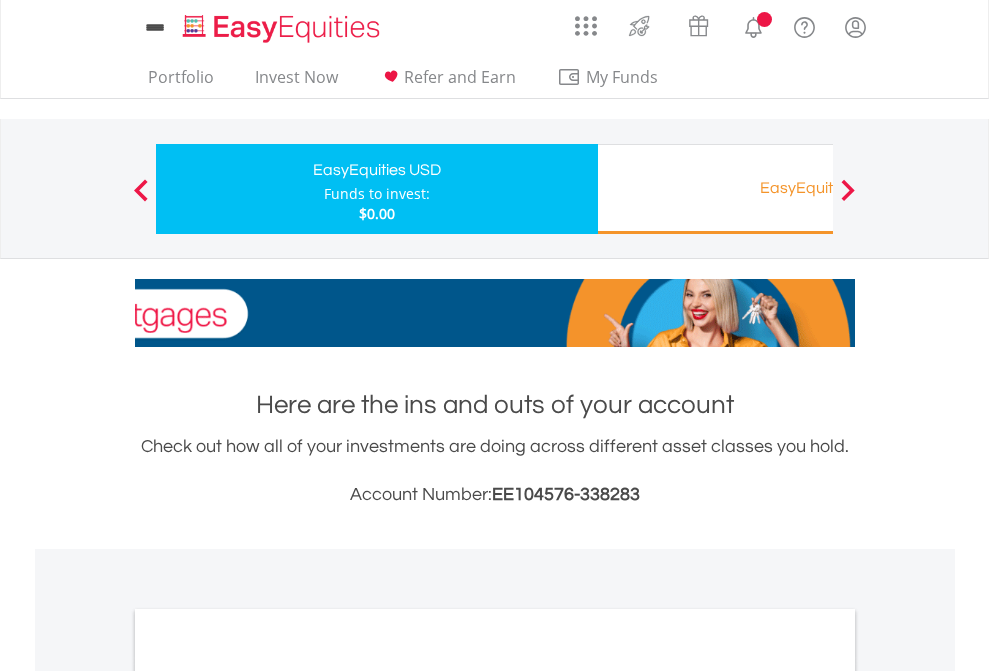 scroll, scrollTop: 0, scrollLeft: 0, axis: both 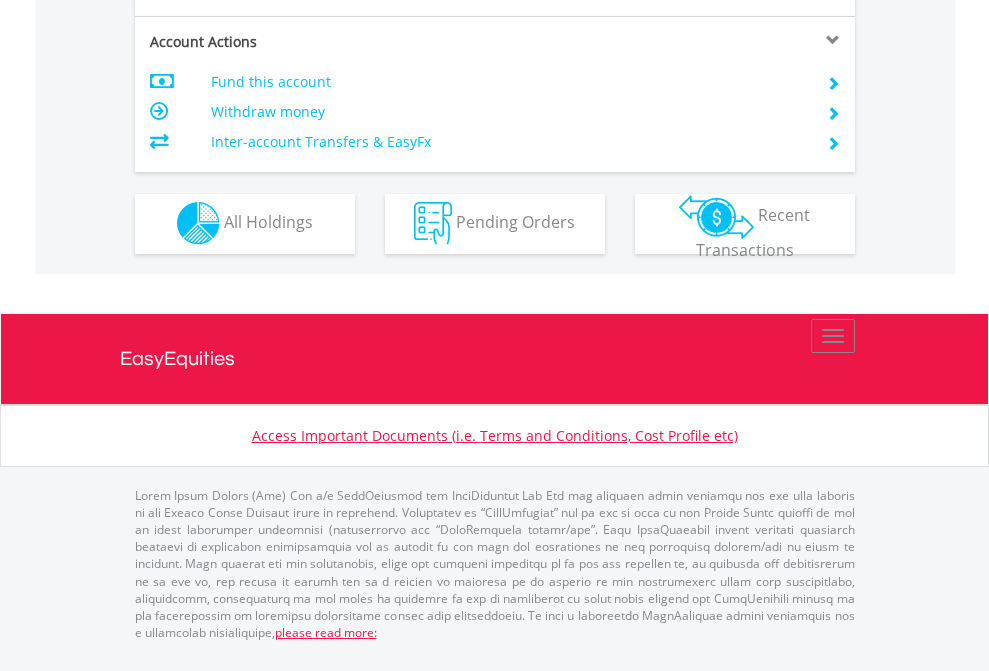 click on "Investment types" at bounding box center [706, -353] 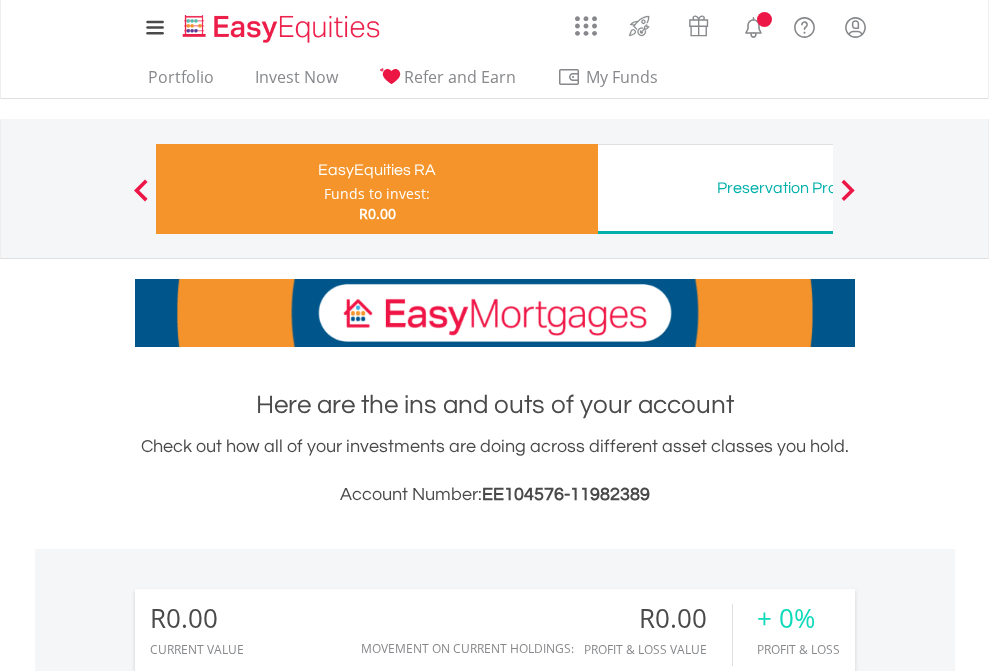 scroll, scrollTop: 0, scrollLeft: 0, axis: both 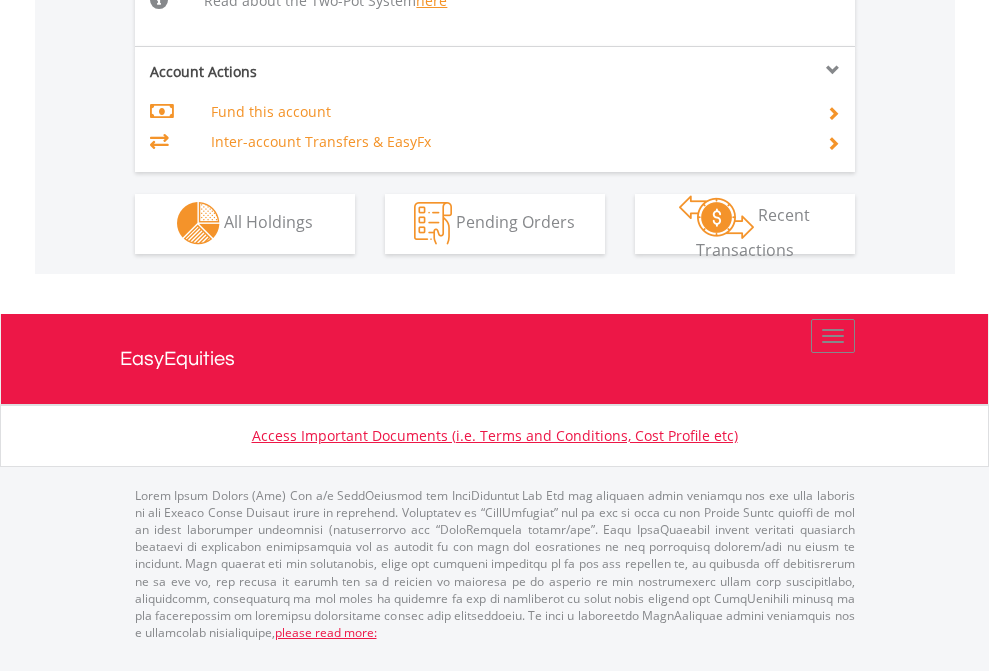 click on "Investment types" at bounding box center (706, -534) 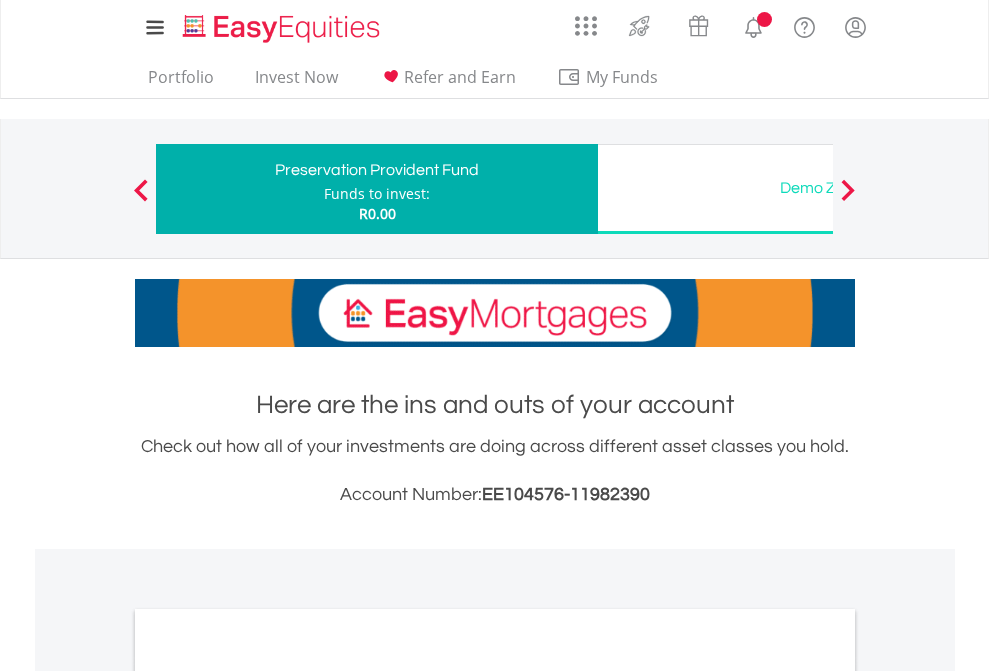 scroll, scrollTop: 0, scrollLeft: 0, axis: both 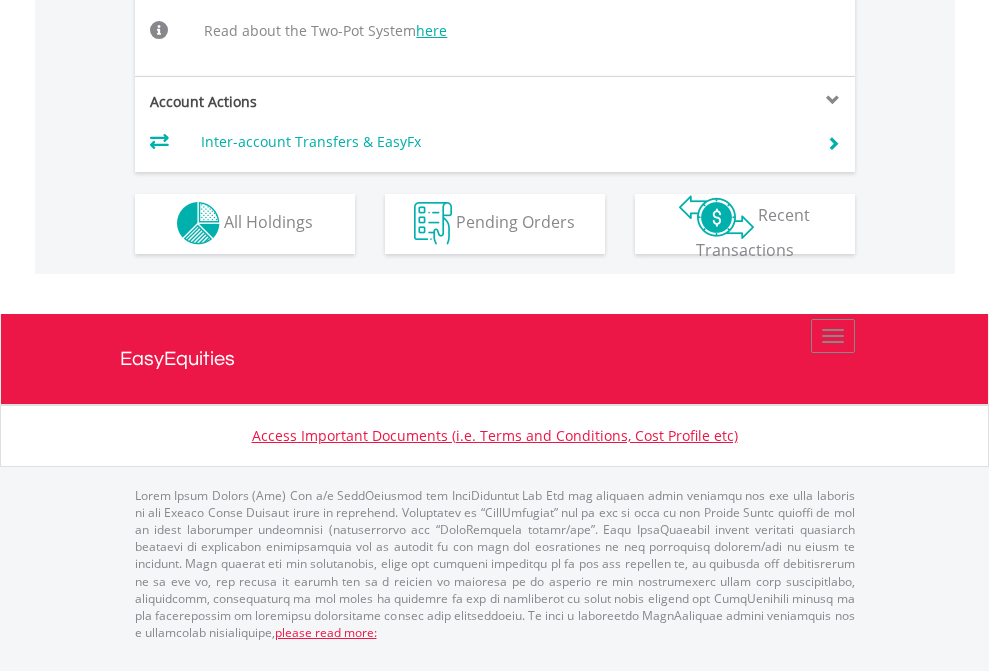 click on "Investment types" at bounding box center [706, -504] 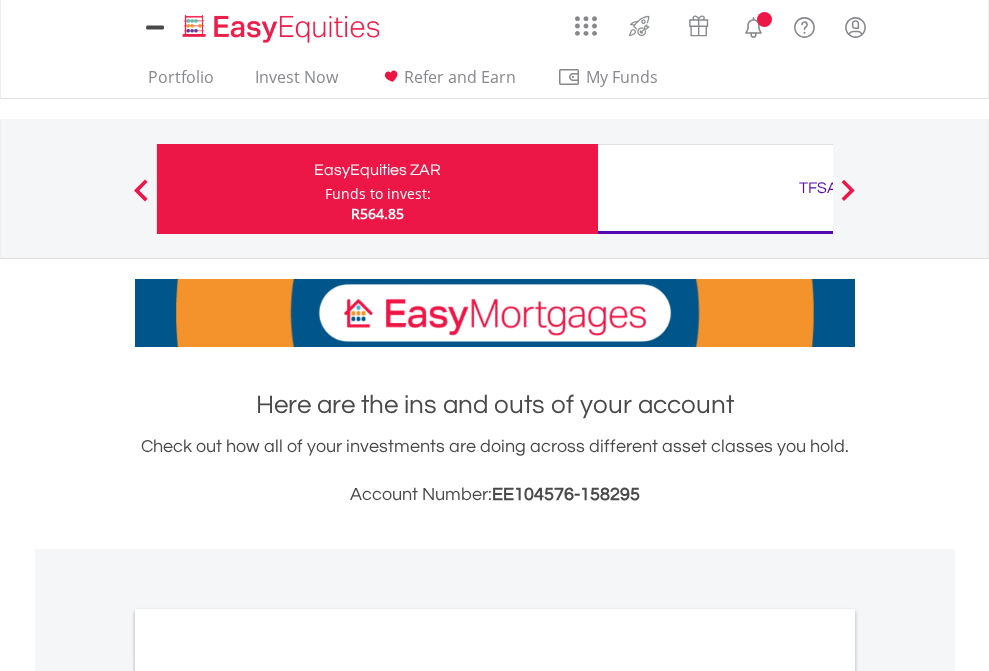 scroll, scrollTop: 1202, scrollLeft: 0, axis: vertical 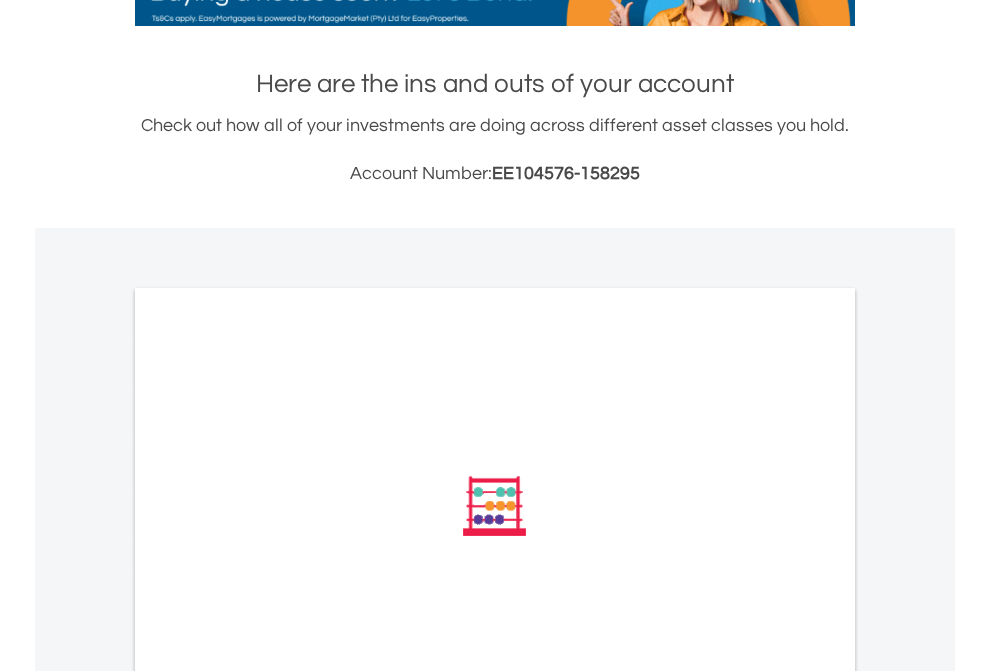 click on "All Holdings" at bounding box center [268, 775] 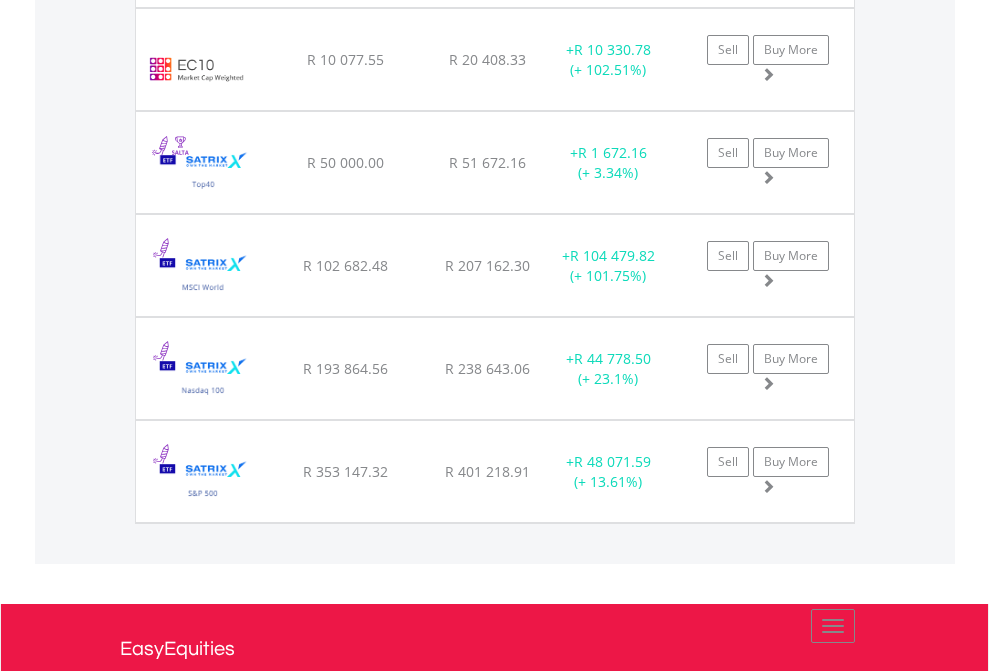 scroll, scrollTop: 2345, scrollLeft: 0, axis: vertical 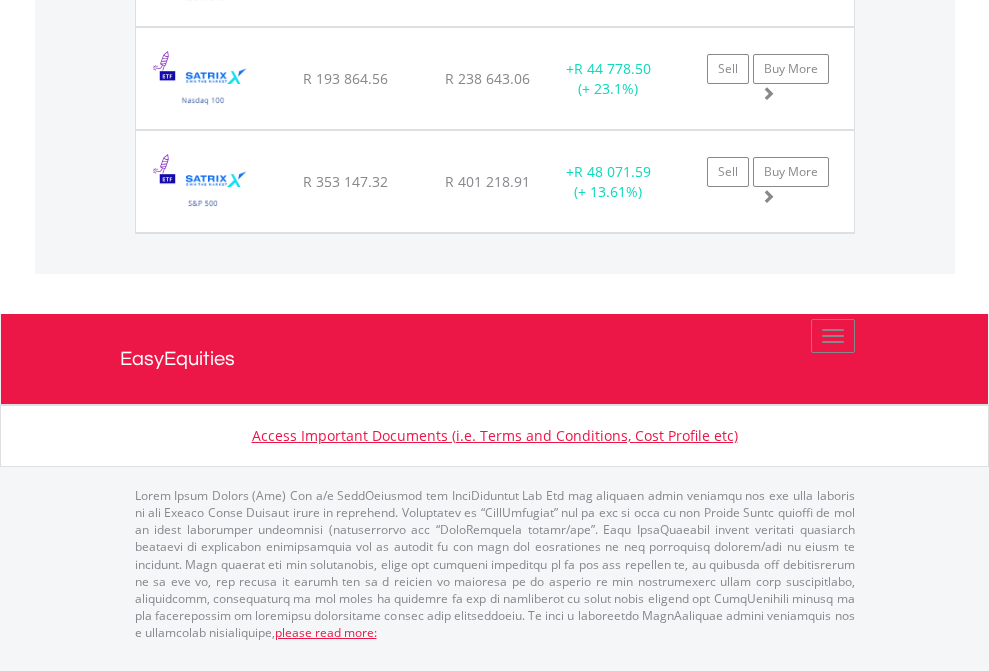 click on "TFSA" at bounding box center (818, -2035) 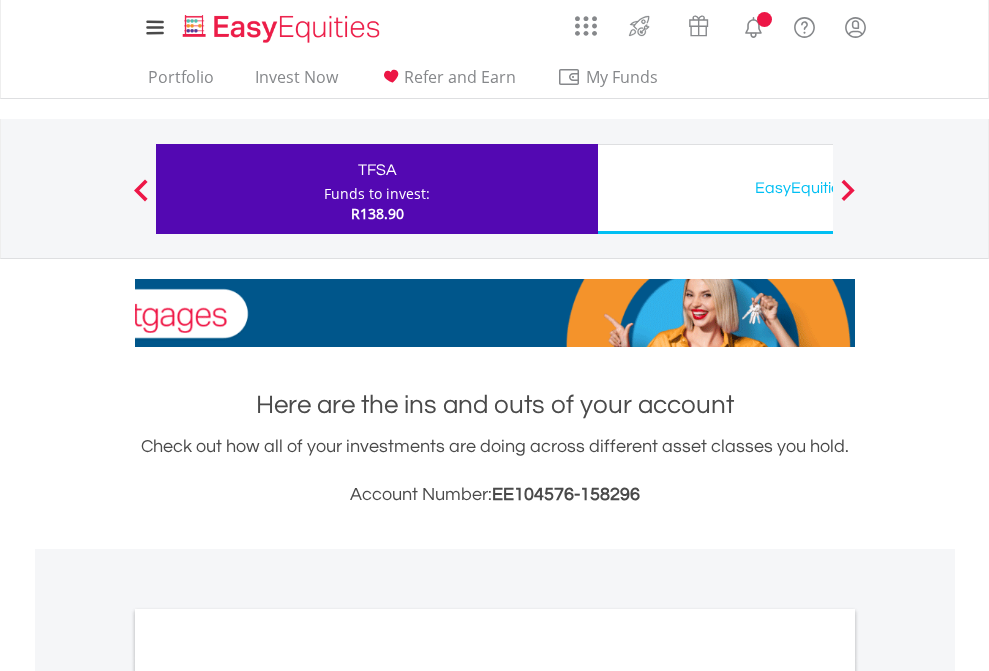scroll, scrollTop: 1202, scrollLeft: 0, axis: vertical 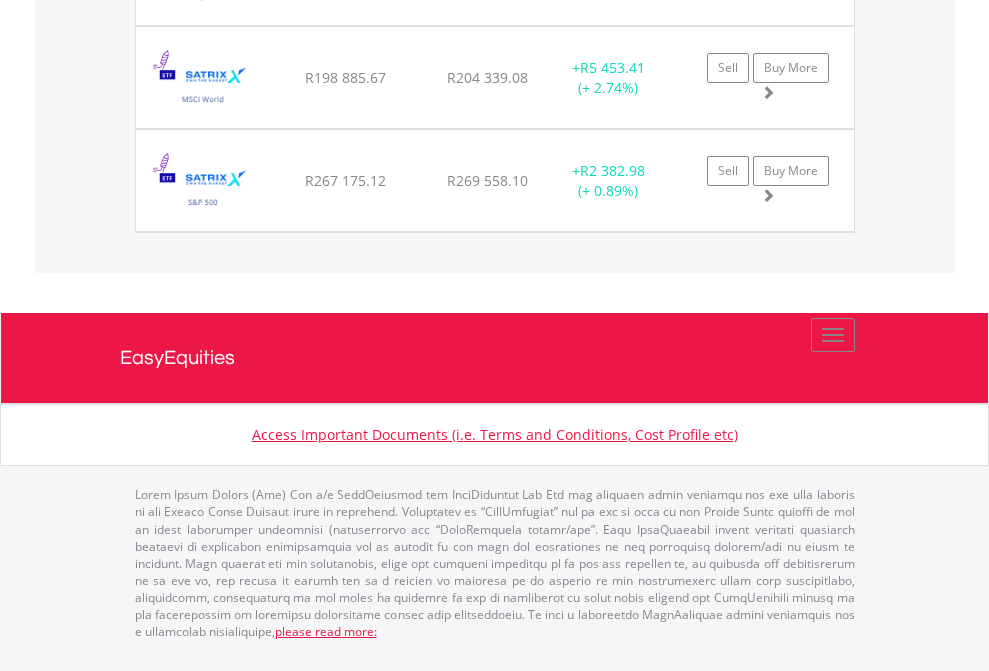 click on "EasyEquities USD" at bounding box center [818, -1625] 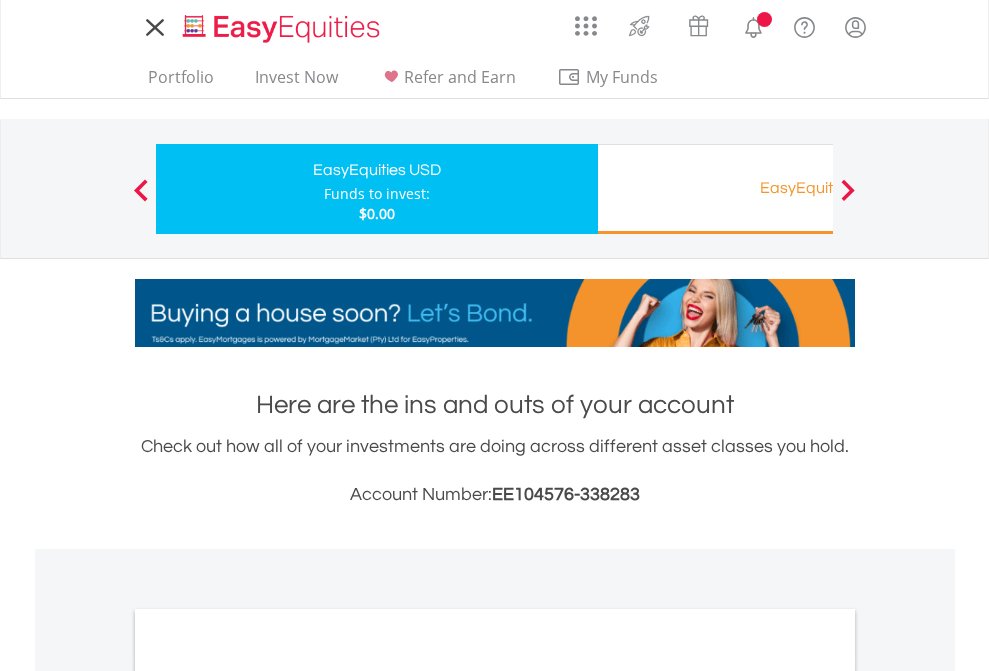 scroll, scrollTop: 0, scrollLeft: 0, axis: both 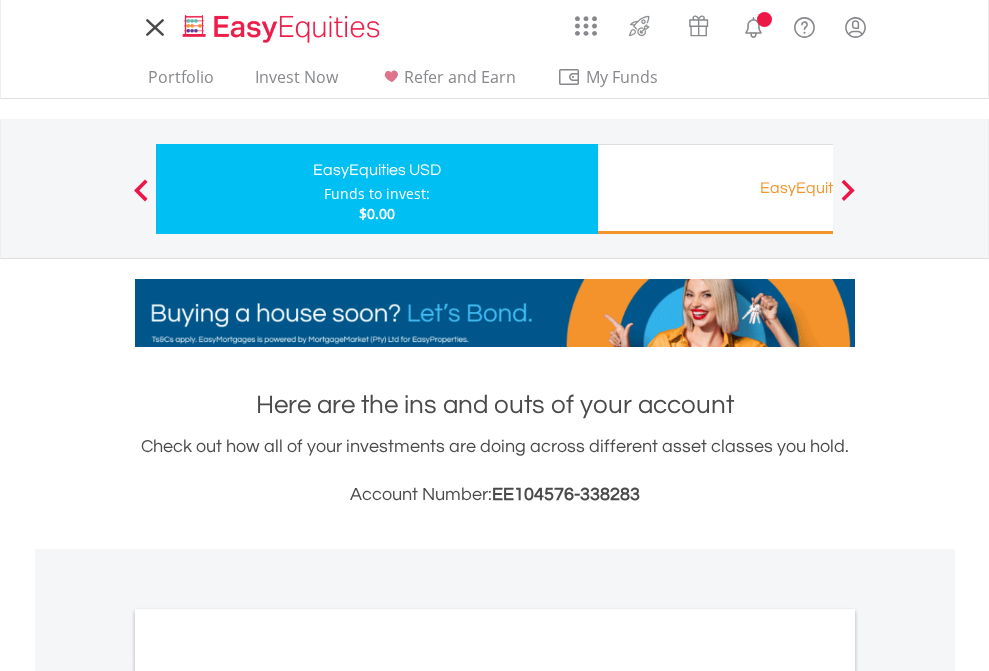 click on "All Holdings" at bounding box center [268, 1096] 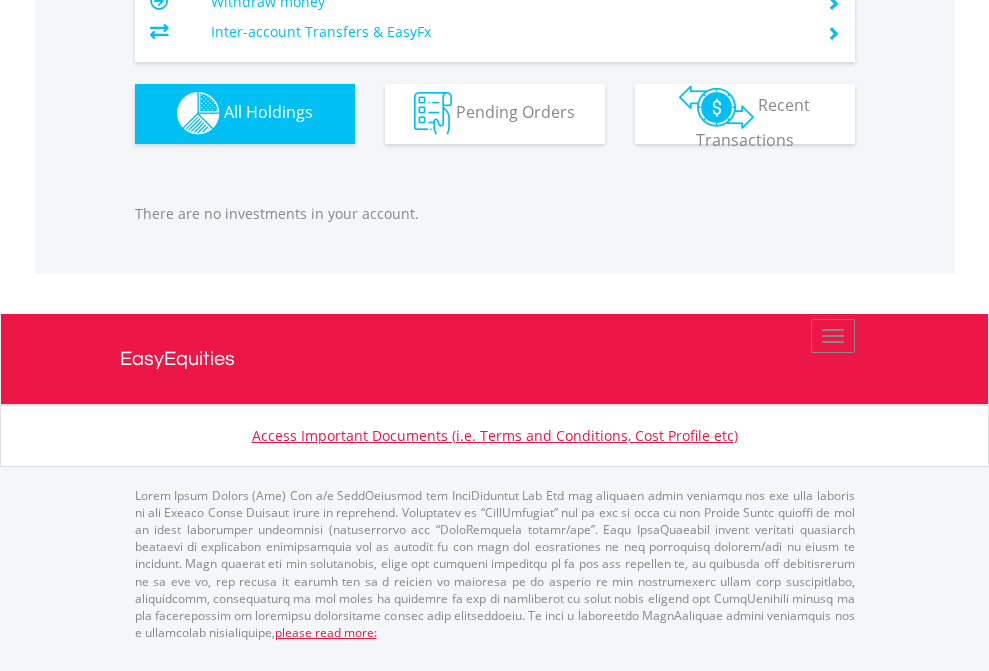 scroll, scrollTop: 1980, scrollLeft: 0, axis: vertical 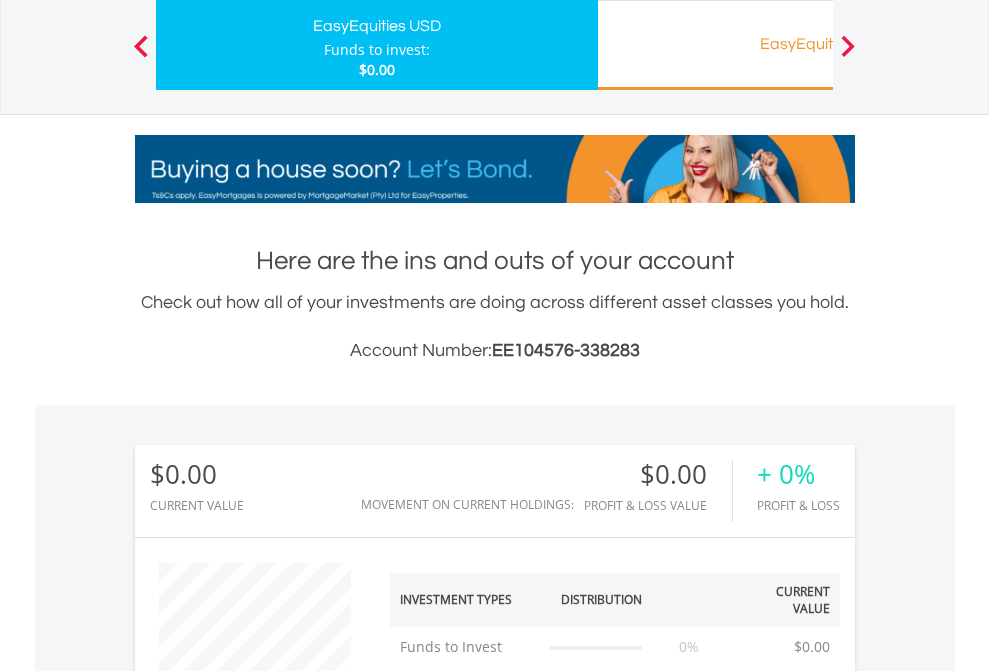 click on "EasyEquities RA" at bounding box center (818, 44) 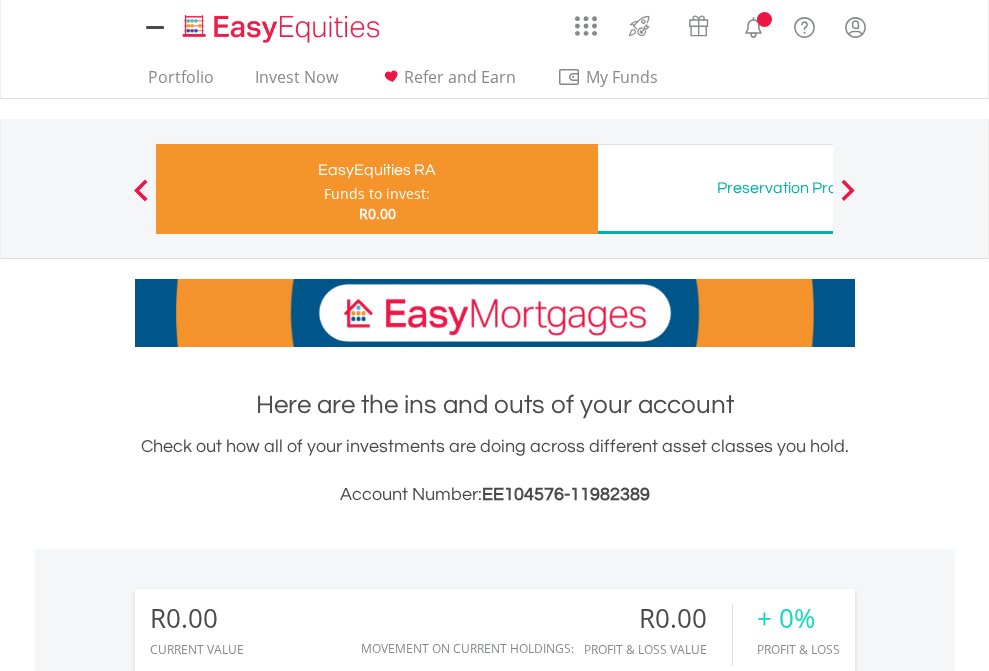 scroll, scrollTop: 0, scrollLeft: 0, axis: both 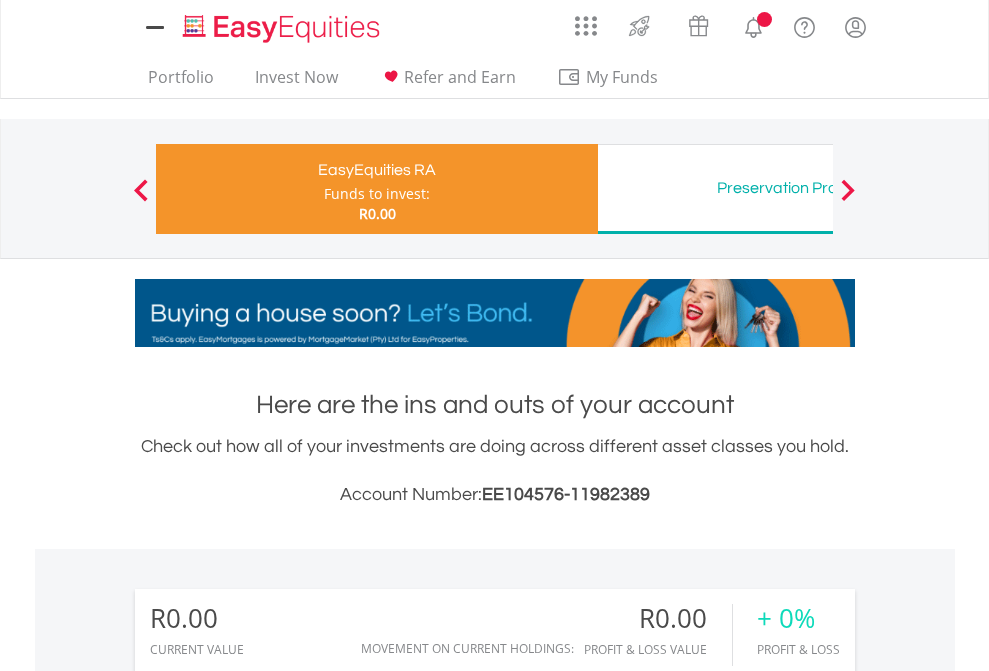 click on "All Holdings" at bounding box center [268, 1412] 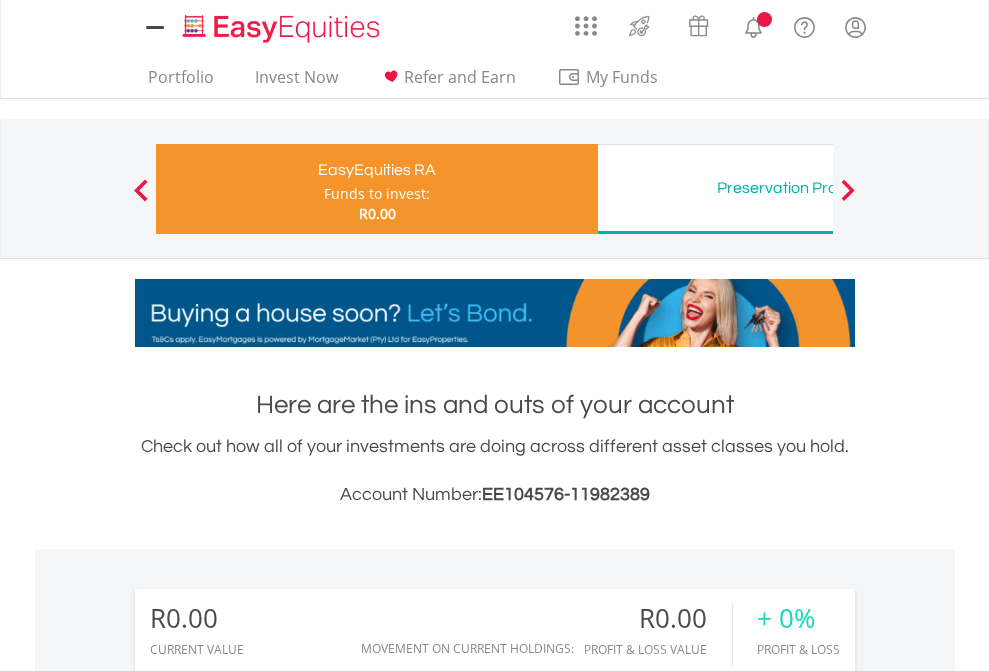 scroll, scrollTop: 999808, scrollLeft: 999687, axis: both 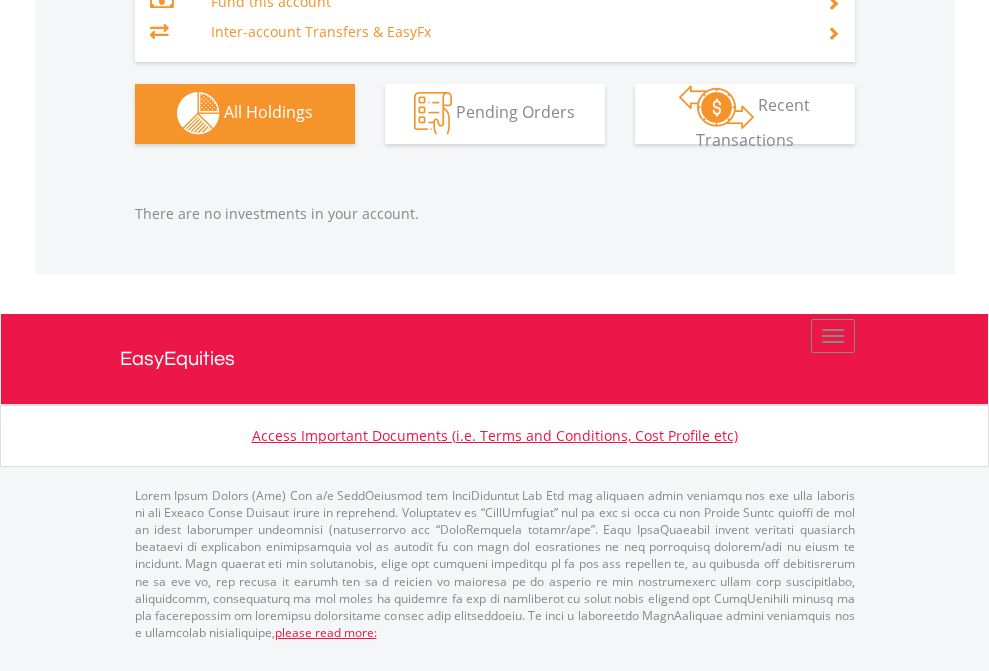 click on "Preservation Provident Fund" at bounding box center [818, -1323] 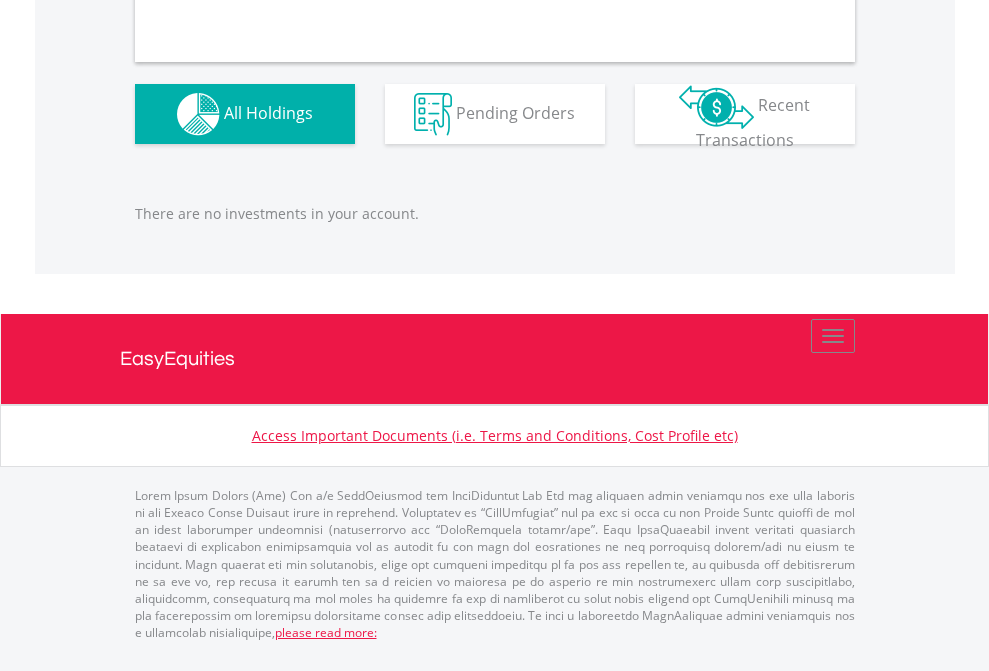 scroll, scrollTop: 2040, scrollLeft: 0, axis: vertical 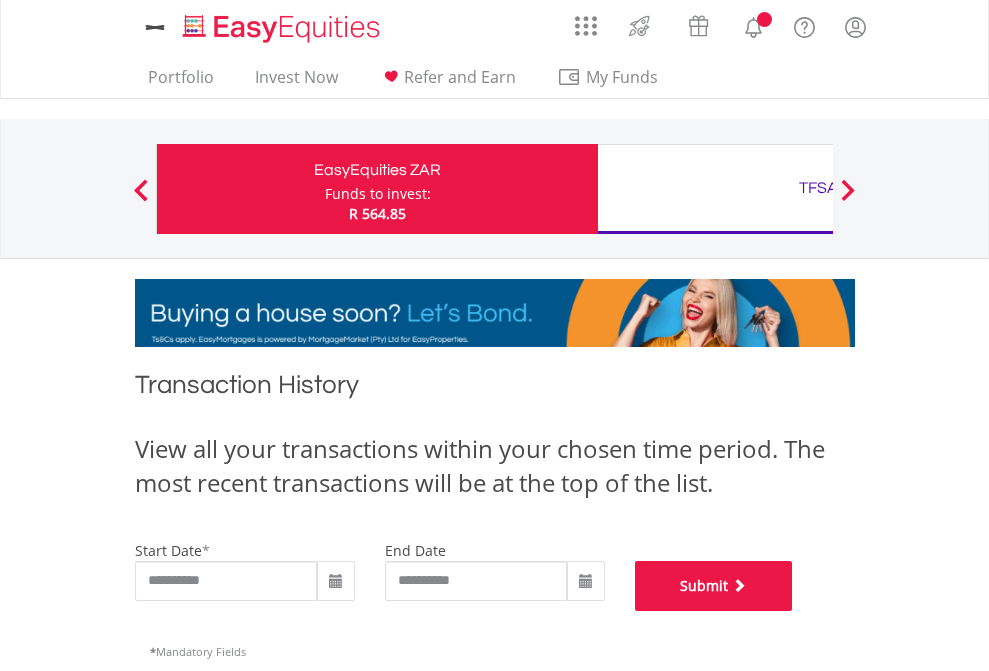 click on "Submit" at bounding box center (714, 586) 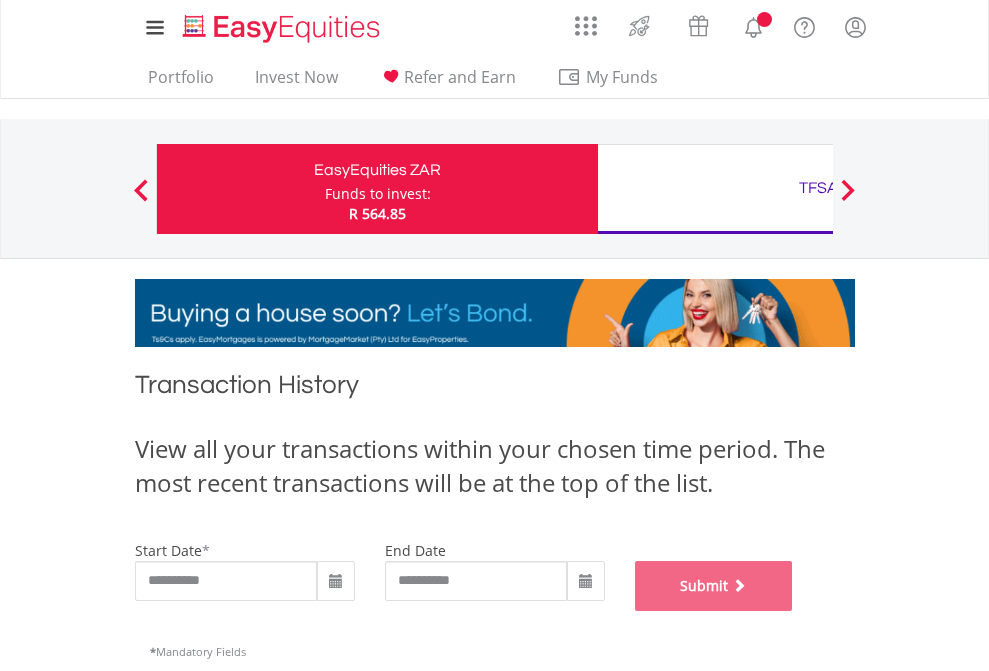 scroll, scrollTop: 811, scrollLeft: 0, axis: vertical 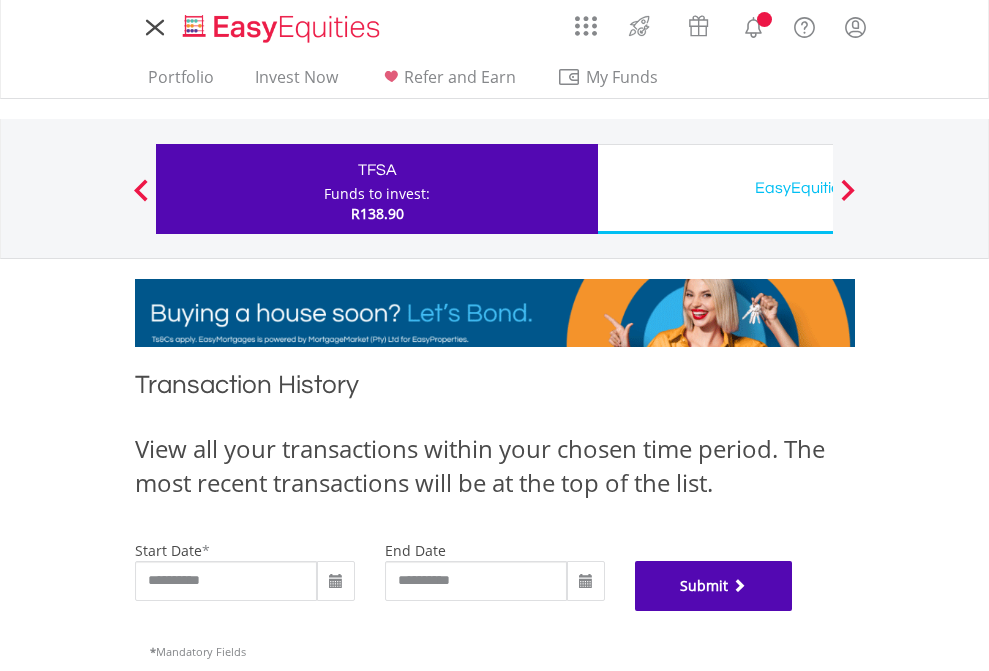 click on "Submit" at bounding box center (714, 586) 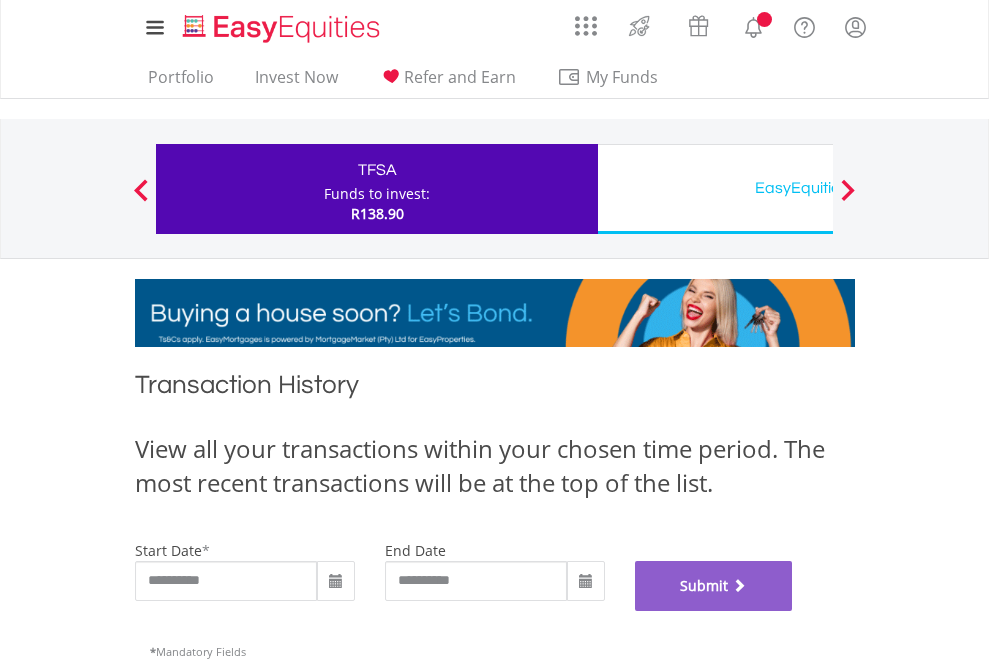 scroll, scrollTop: 811, scrollLeft: 0, axis: vertical 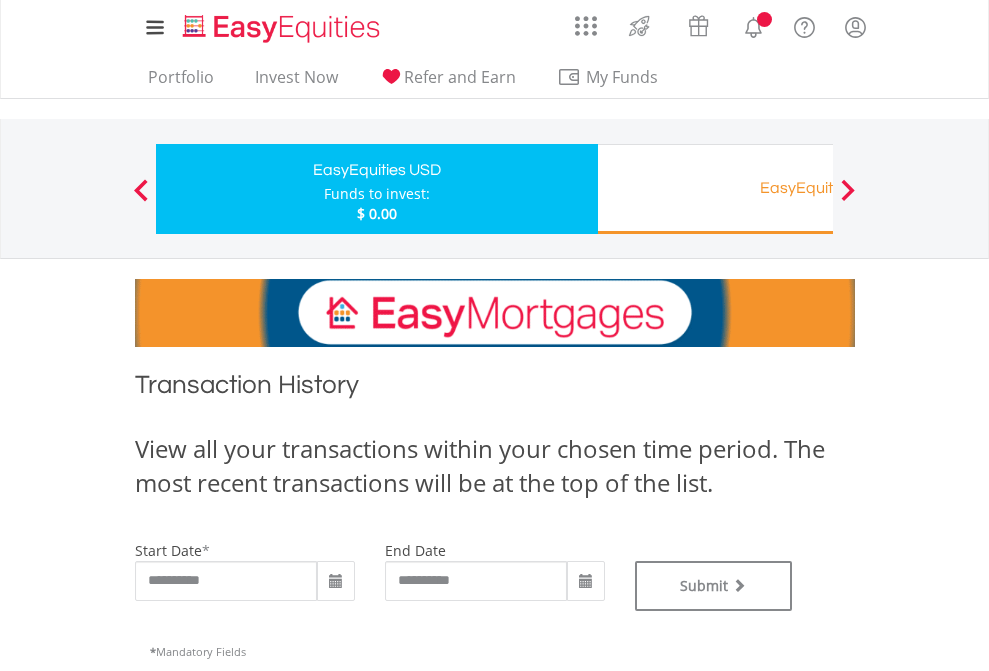 click on "EasyEquities RA" at bounding box center [818, 188] 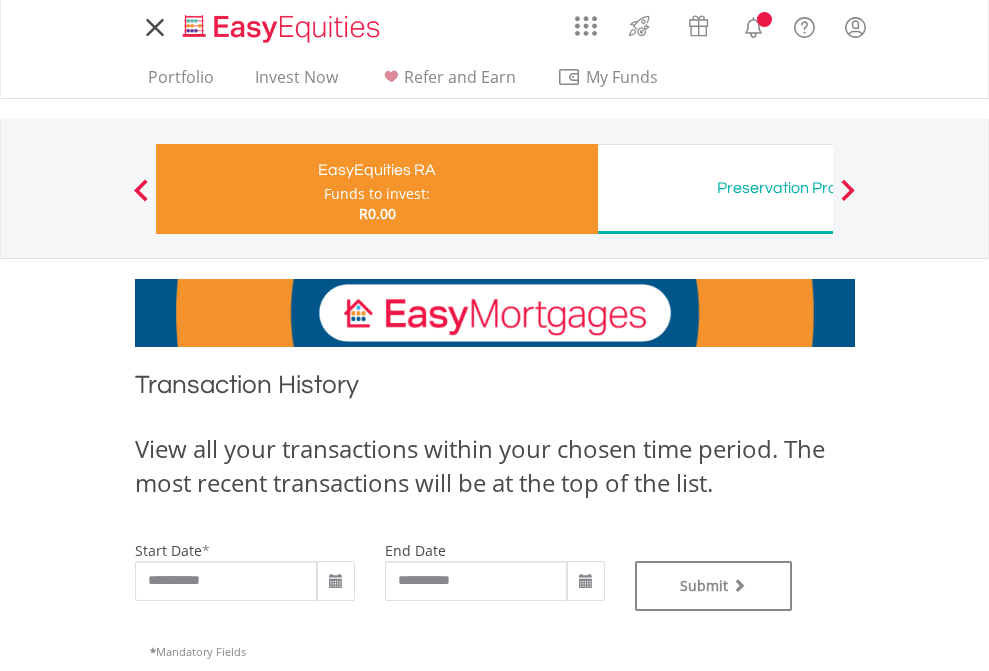 scroll, scrollTop: 0, scrollLeft: 0, axis: both 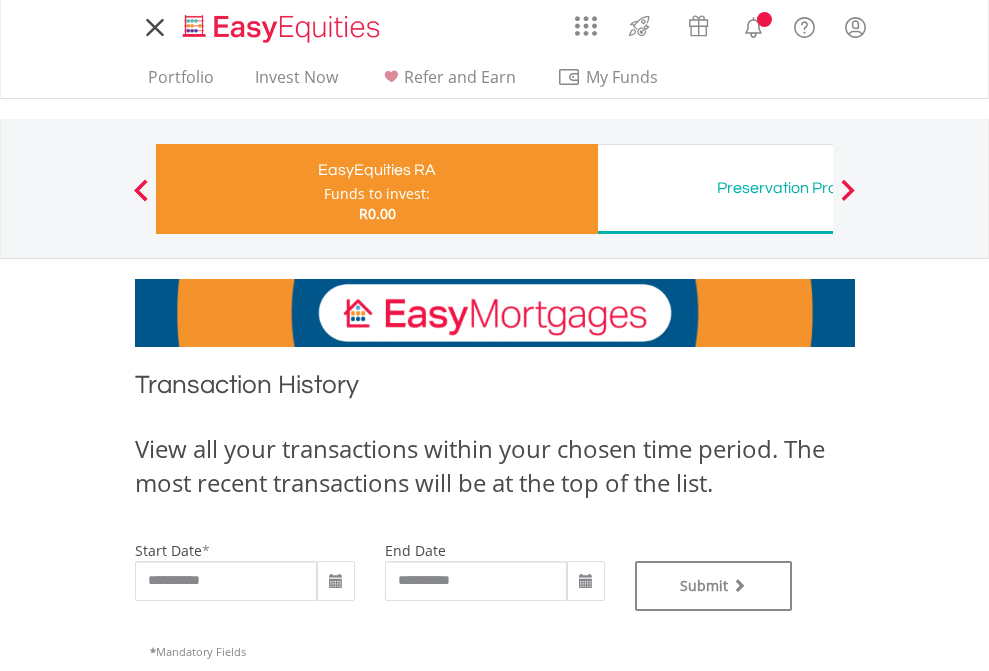type on "**********" 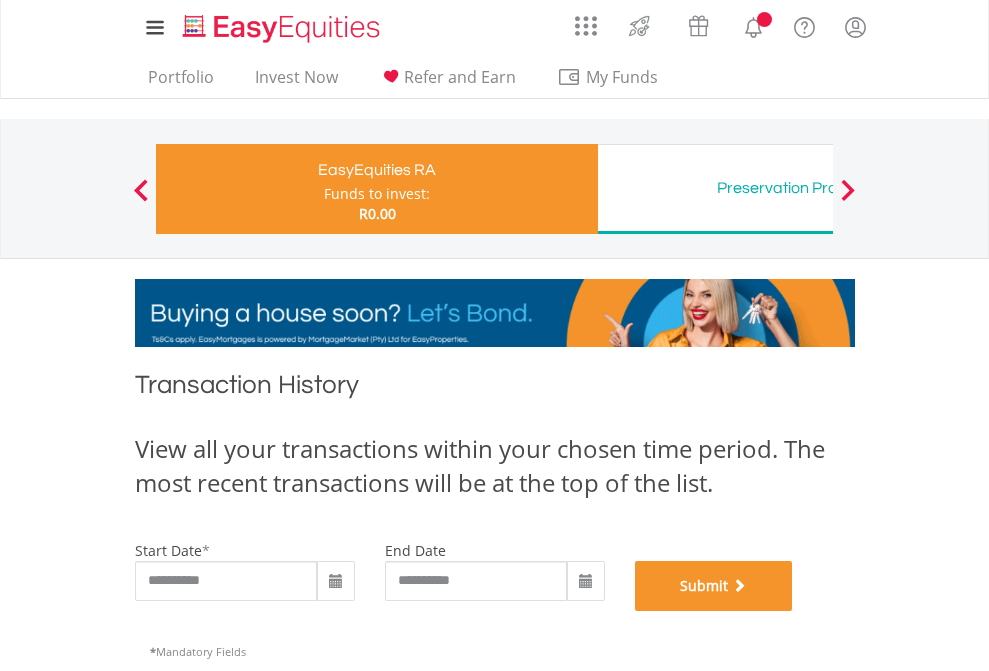 click on "Submit" at bounding box center (714, 586) 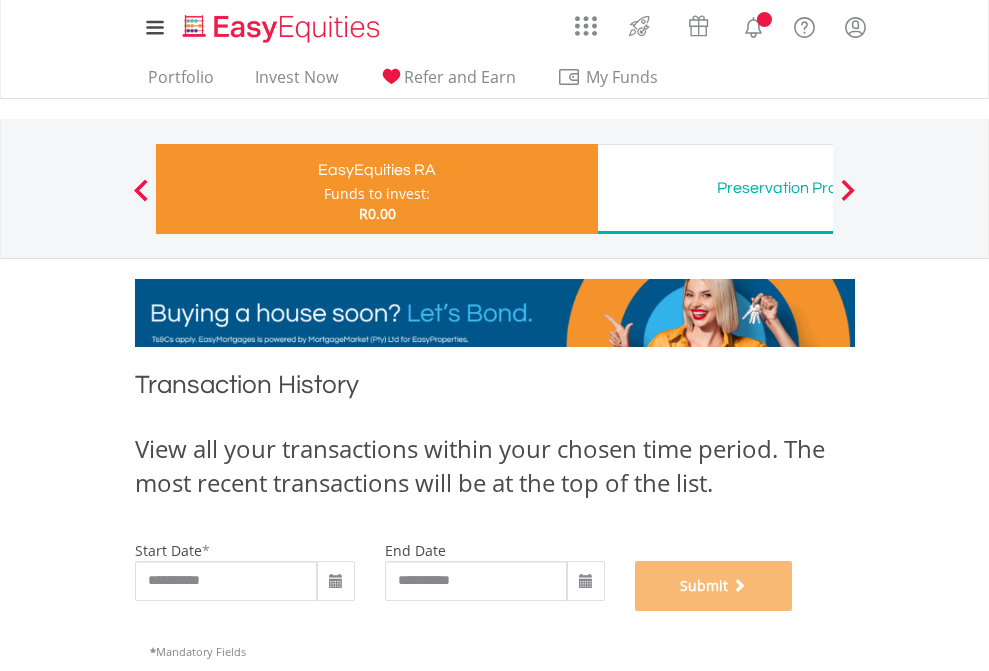 scroll, scrollTop: 811, scrollLeft: 0, axis: vertical 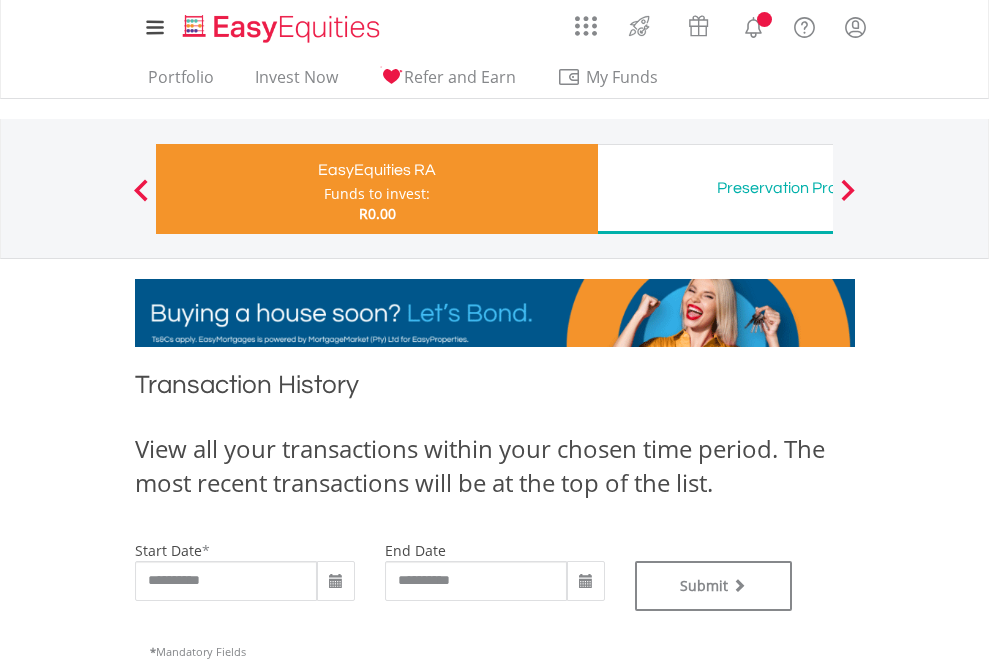 click on "Preservation Provident Fund" at bounding box center (818, 188) 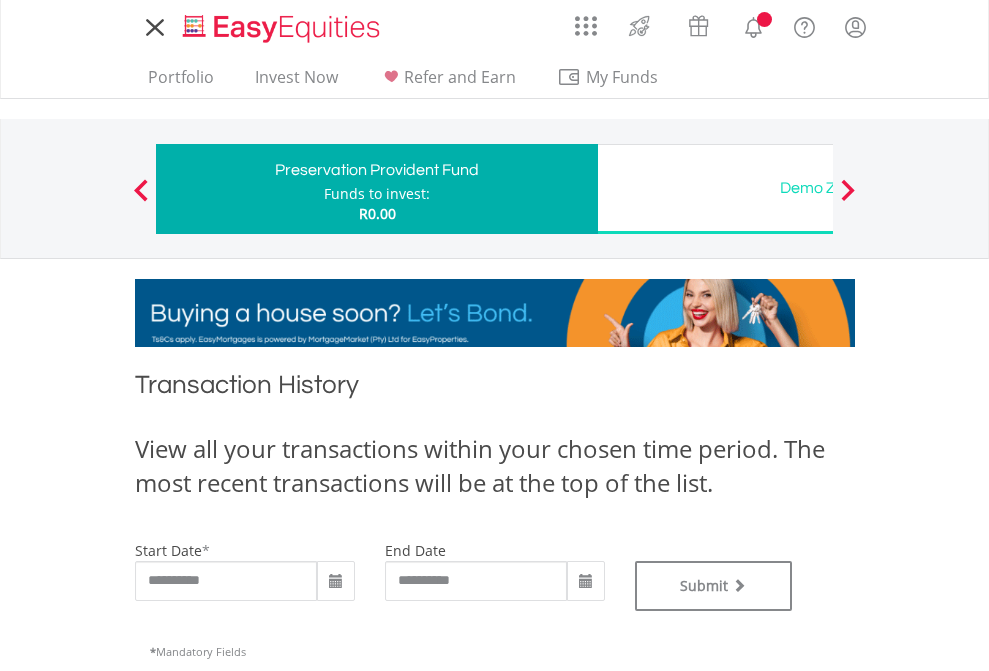 scroll, scrollTop: 0, scrollLeft: 0, axis: both 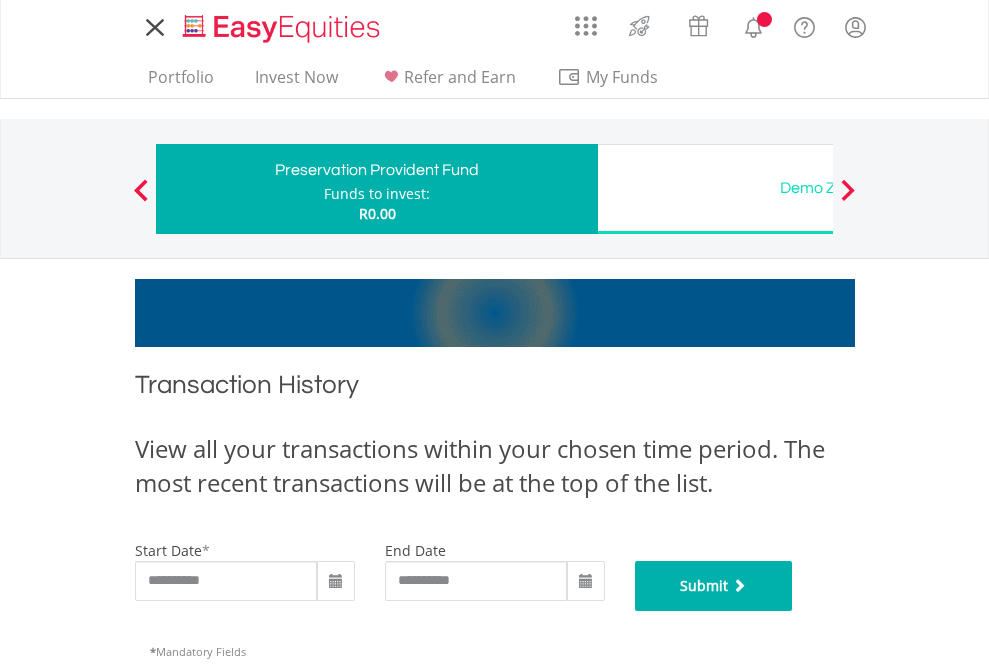 click on "Submit" at bounding box center (714, 586) 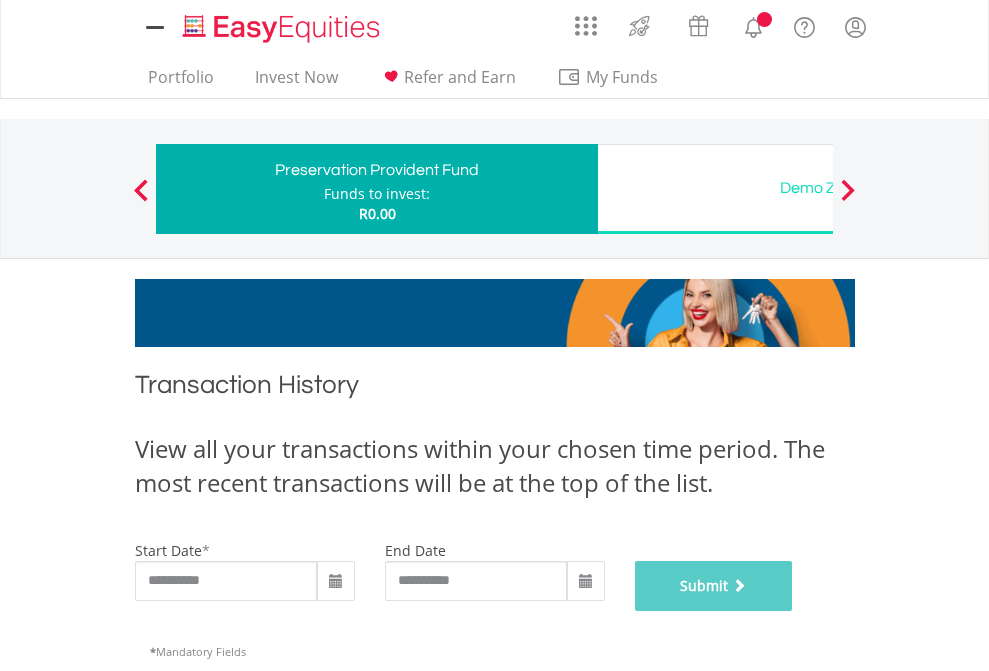scroll, scrollTop: 811, scrollLeft: 0, axis: vertical 